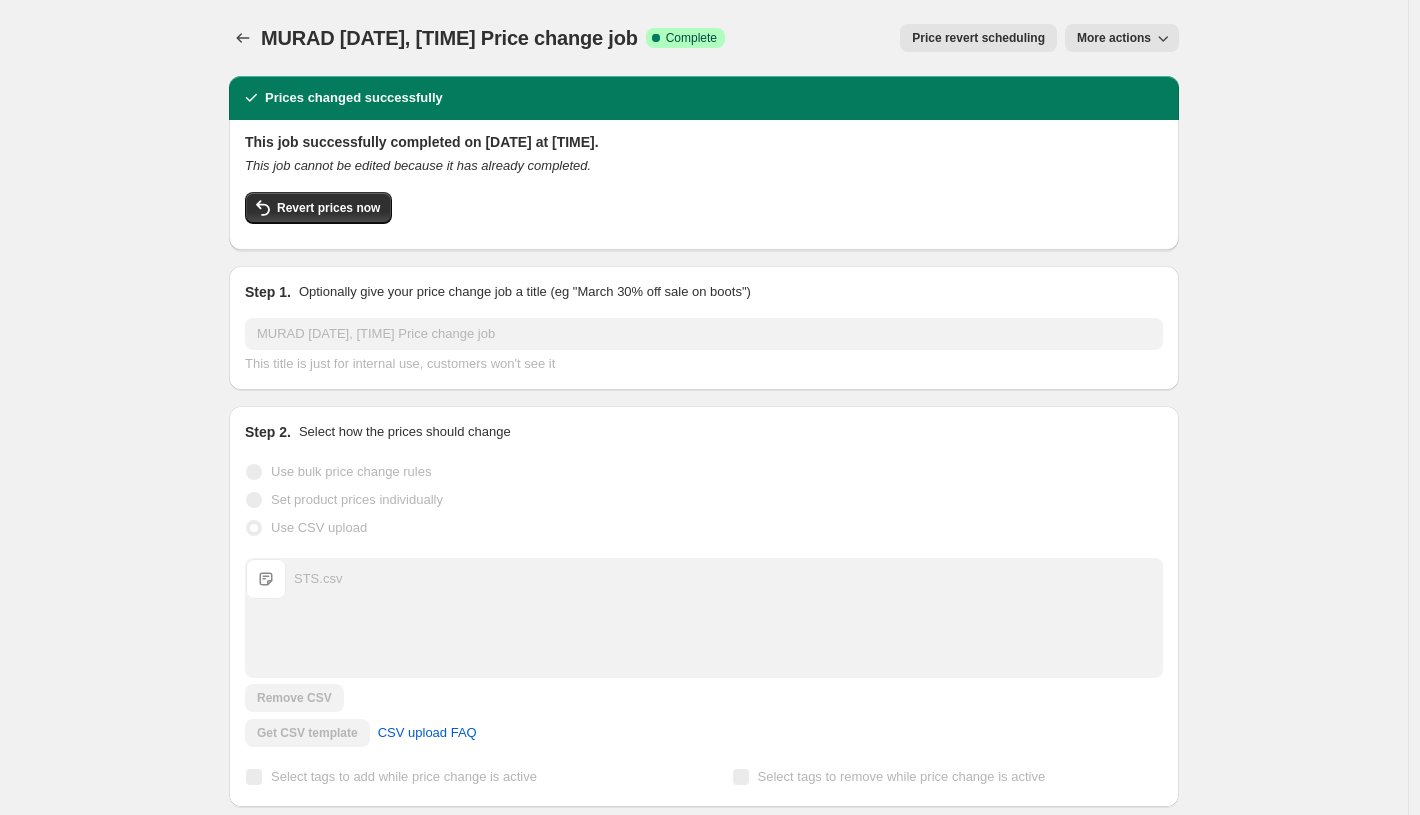 scroll, scrollTop: 0, scrollLeft: 0, axis: both 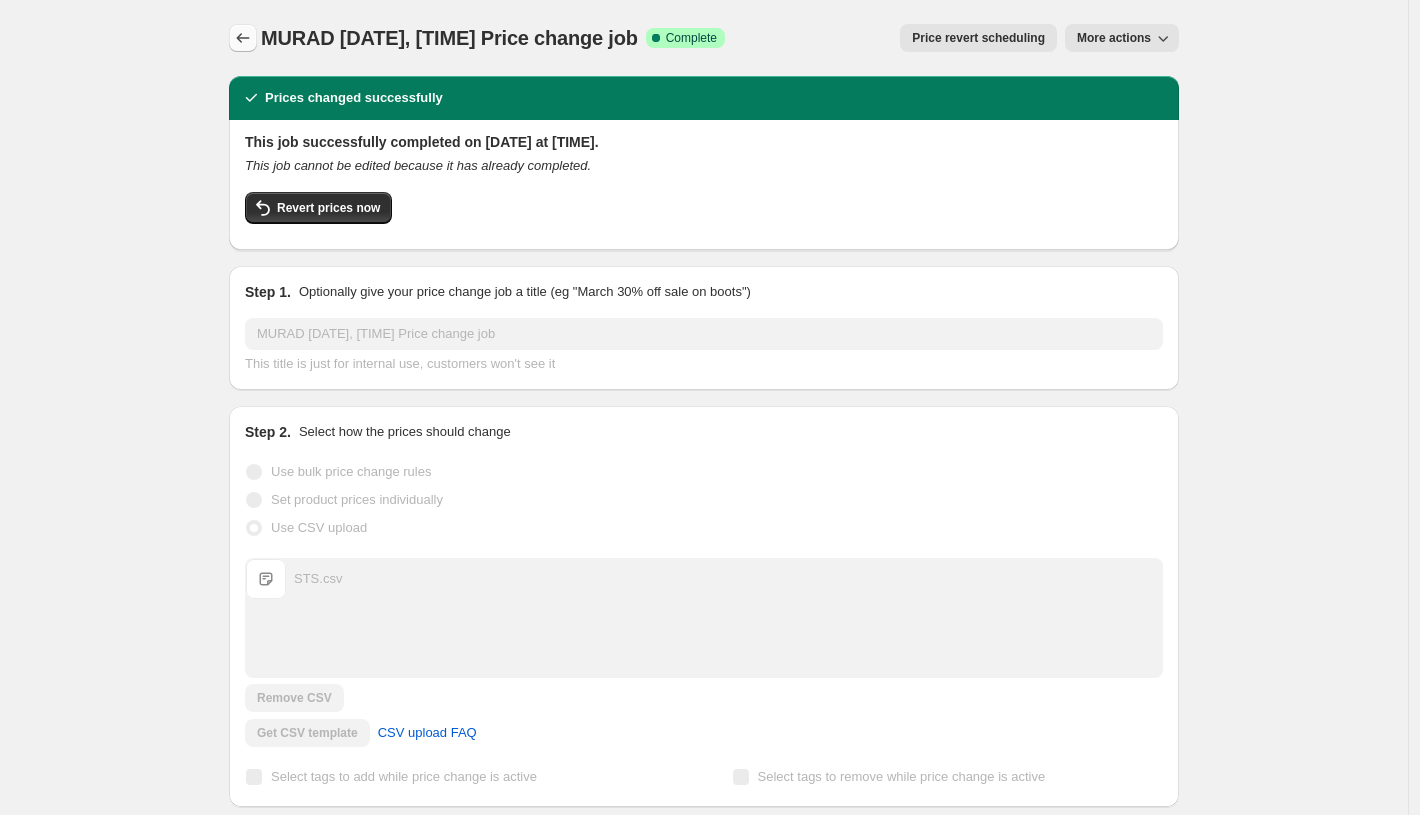 click on "MURAD Aug 1, 2025, 12:41:35 AM Price change job. This page is ready MURAD Aug 1, 2025, 12:41:35 AM Price change job Success Complete Complete Price revert scheduling Copy to new job Export Recap CSV Delete job More actions Price revert scheduling More actions Prices changed successfully This job successfully completed on August 1, 2025 at 12:42 AM. This job cannot be edited because it has already completed. Revert prices now Step 1. Optionally give your price change job a title (eg "March 30% off sale on boots") MURAD Aug 1, 2025, 12:41:35 AM Price change job This title is just for internal use, customers won't see it Step 2. Select how the prices should change Use bulk price change rules Set product prices individually Use CSV upload Upload files STS.csv STS.csv Remove CSV Get CSV template CSV upload FAQ Select tags to add while price change is active Select tags to remove while price change is active PRICE CHANGE RECAP 45 product variants were affected by this price change: $69.00 Changed to $59.00 $65.00" at bounding box center [704, 837] 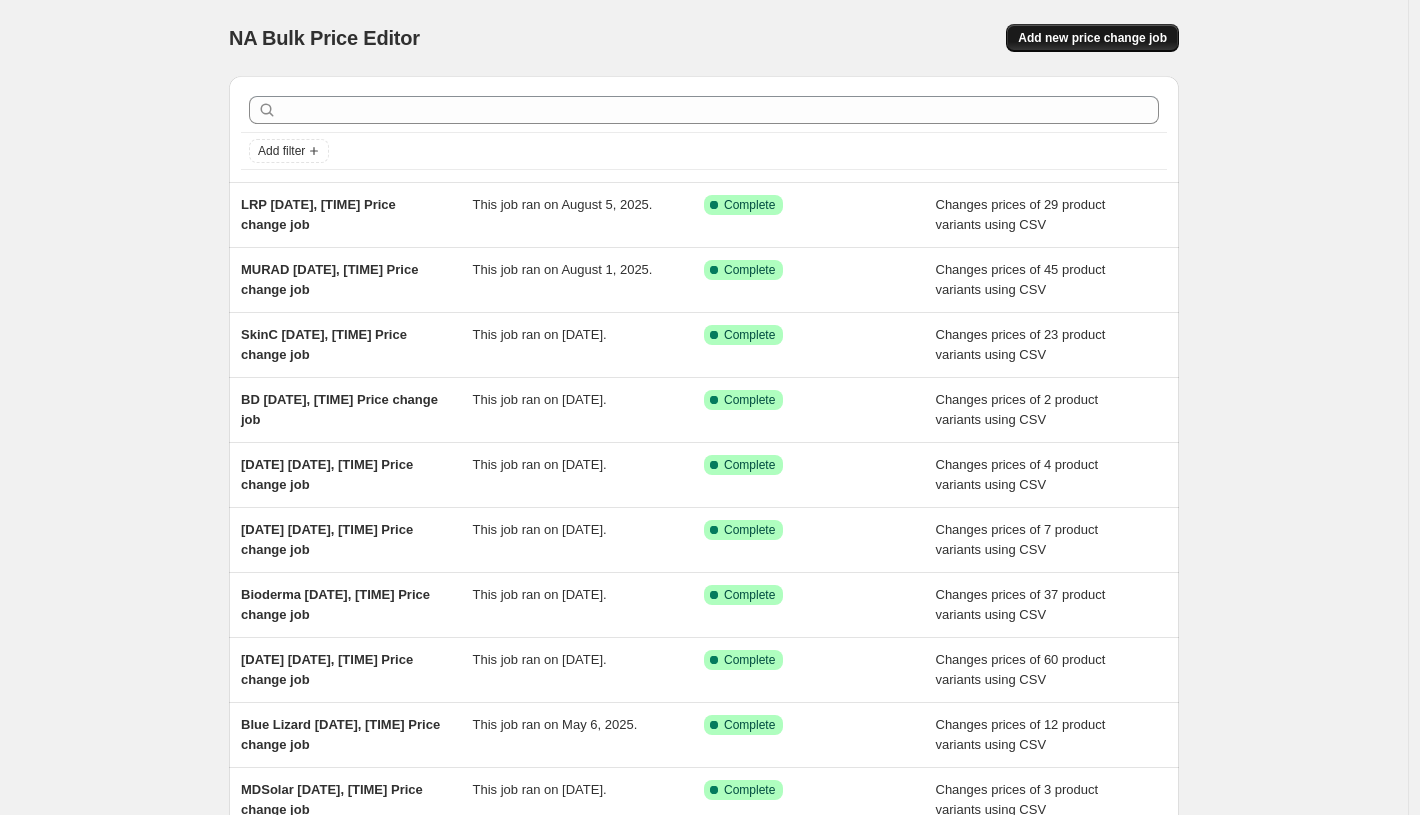 click on "Add new price change job" at bounding box center [1092, 38] 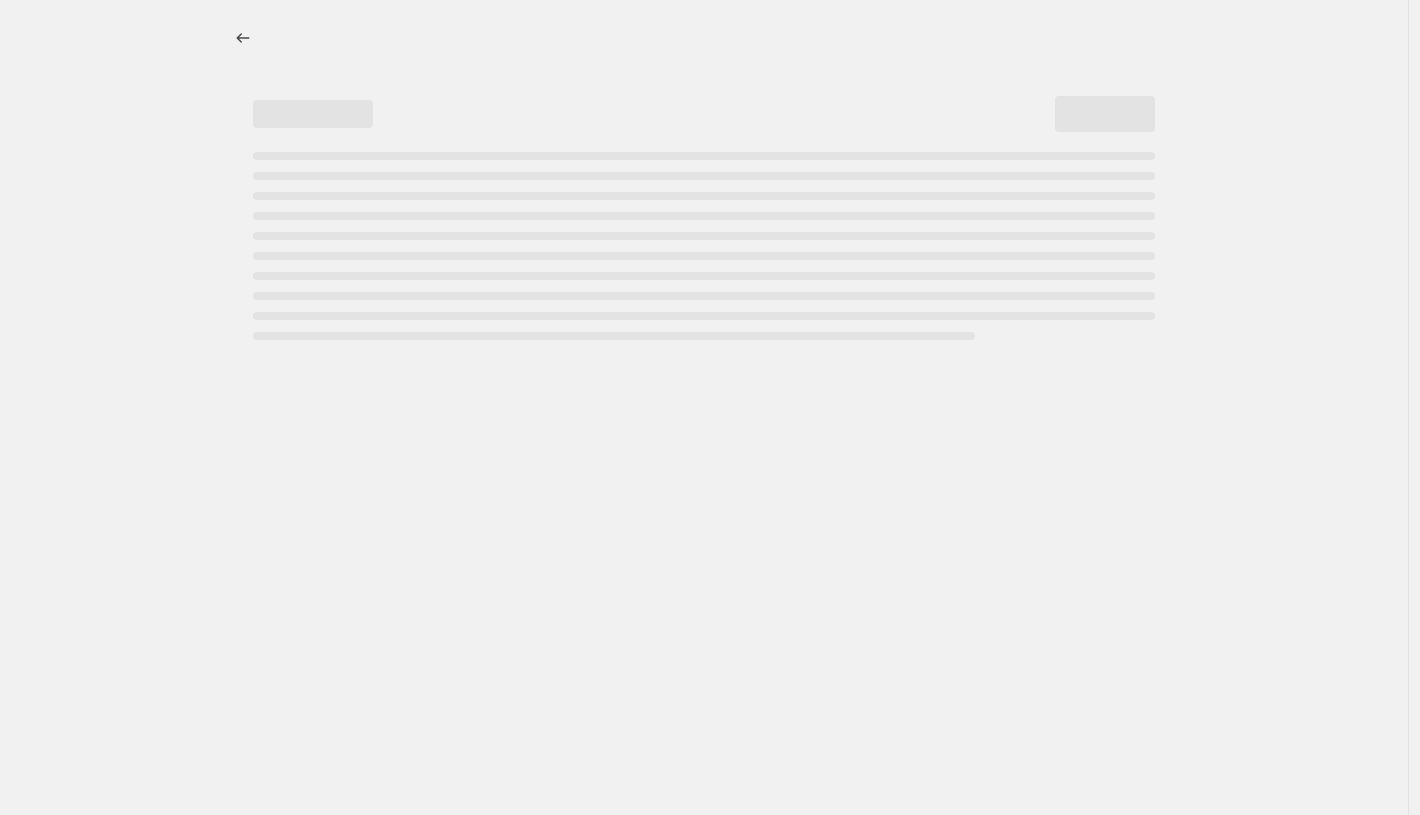 select on "percentage" 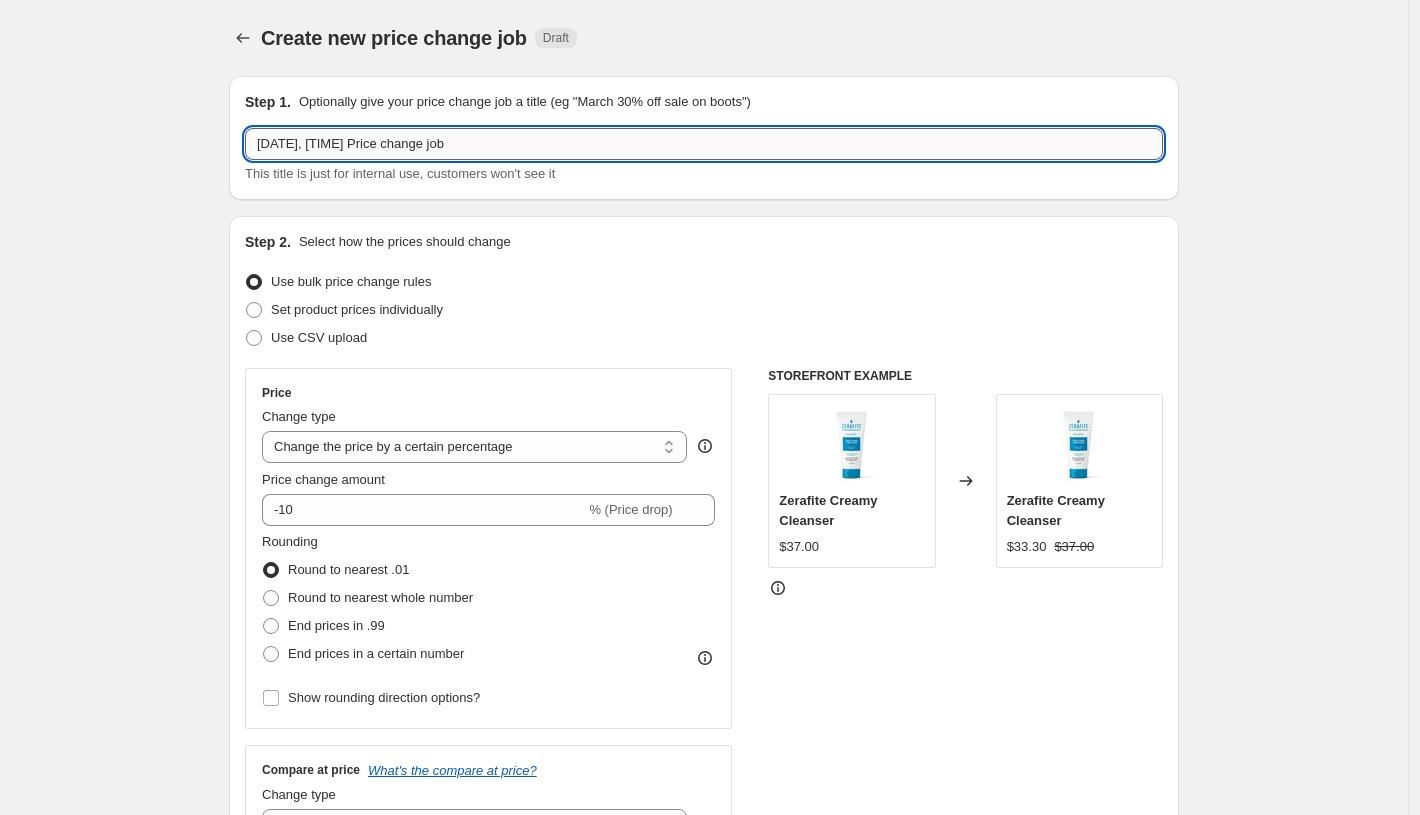 click on "Aug 1, 2025, 12:41:35 AM Price change job" at bounding box center (704, 144) 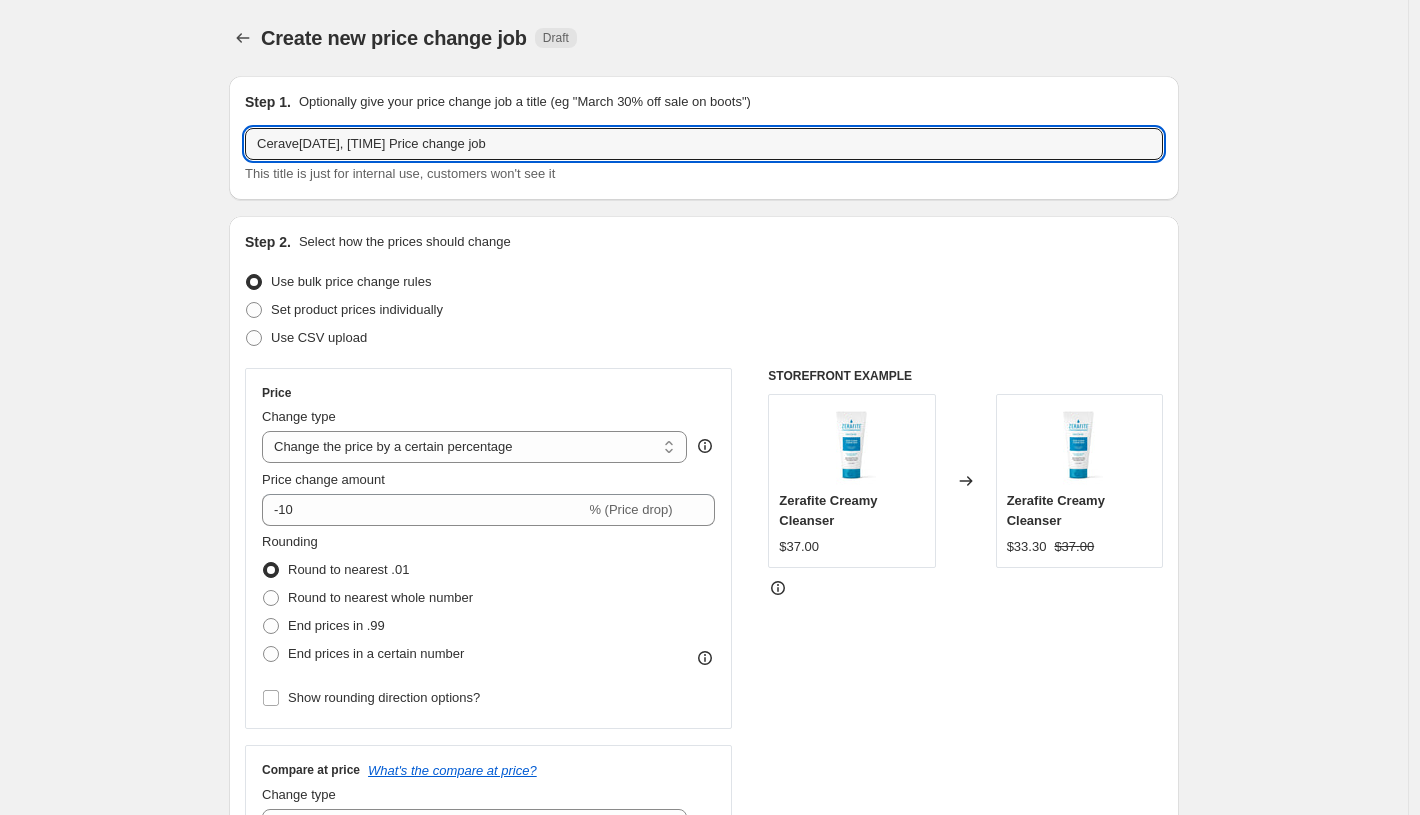 type on "Cerave Aug 1, 2025, 12:41:35 AM Price change job" 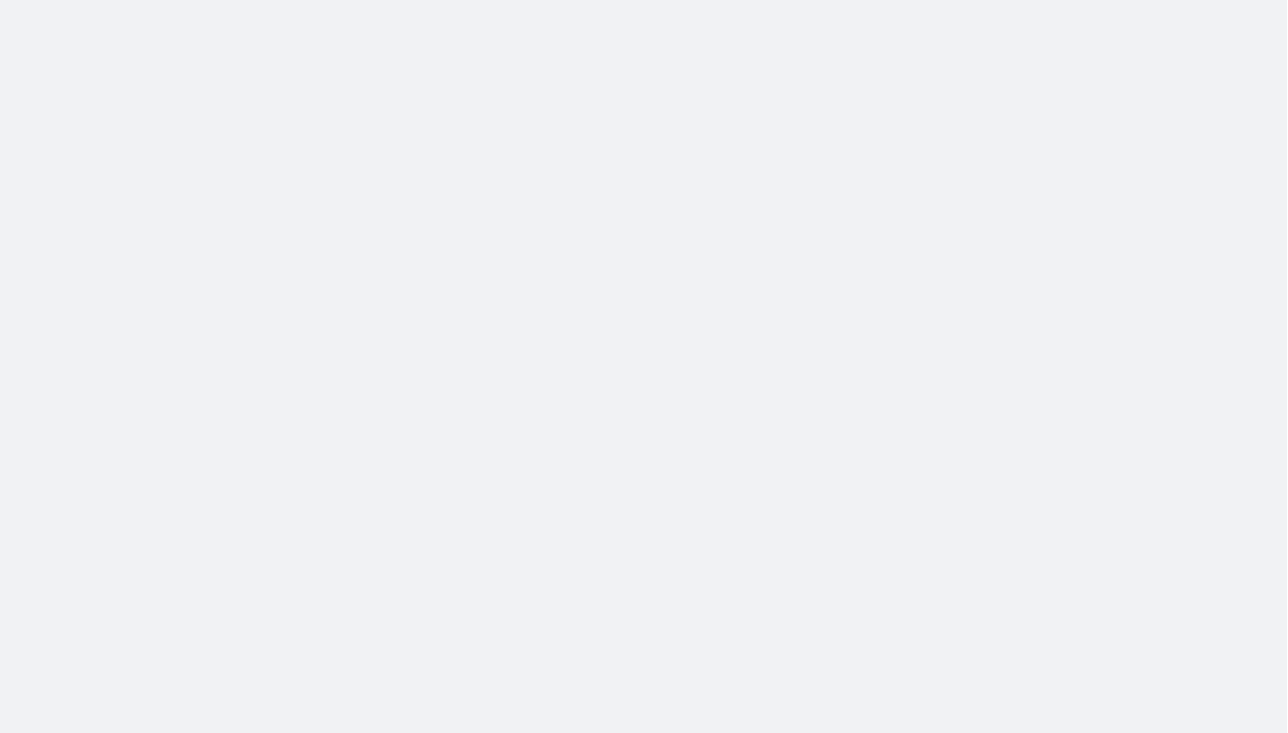 scroll, scrollTop: 0, scrollLeft: 0, axis: both 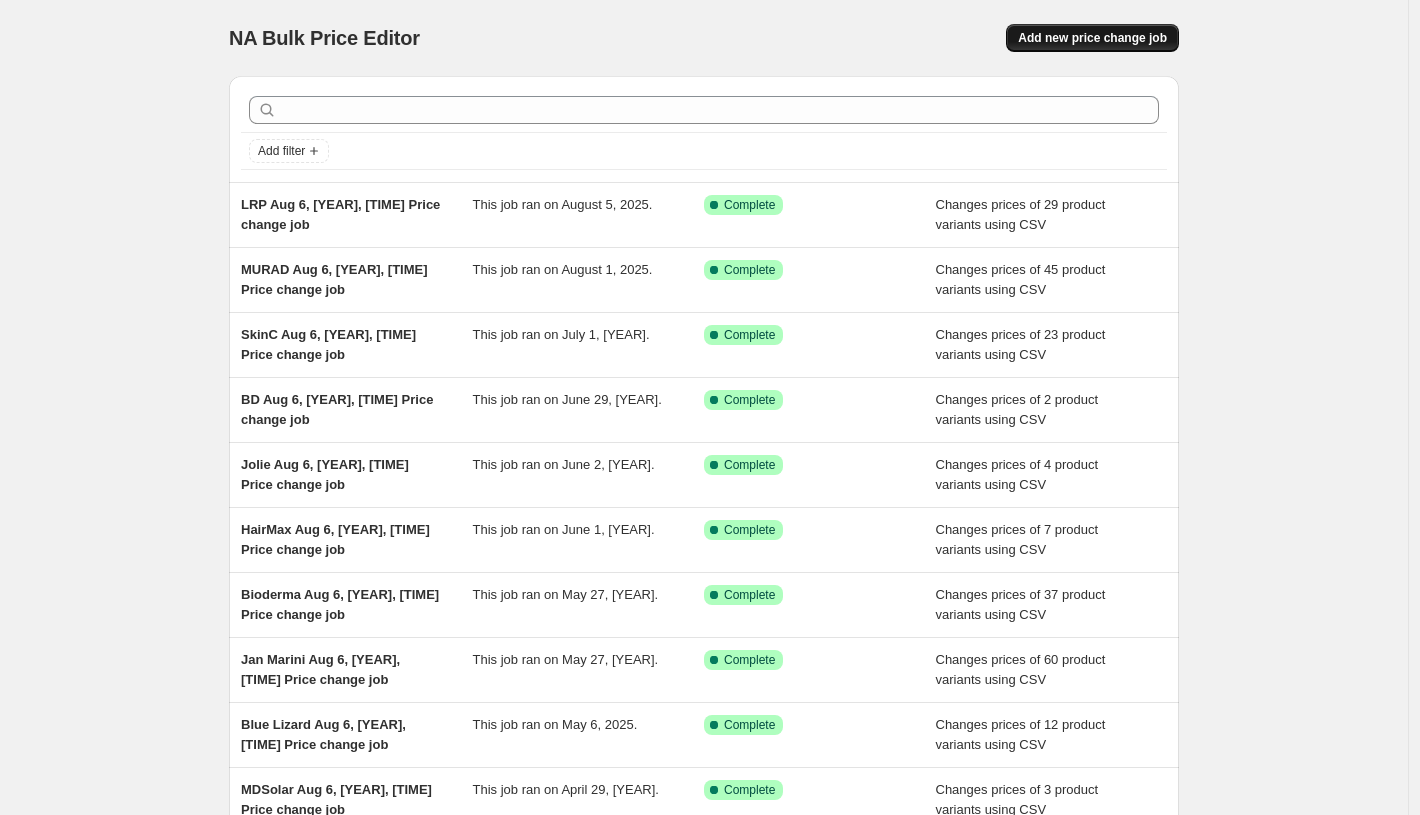 click on "Add new price change job" at bounding box center (1092, 38) 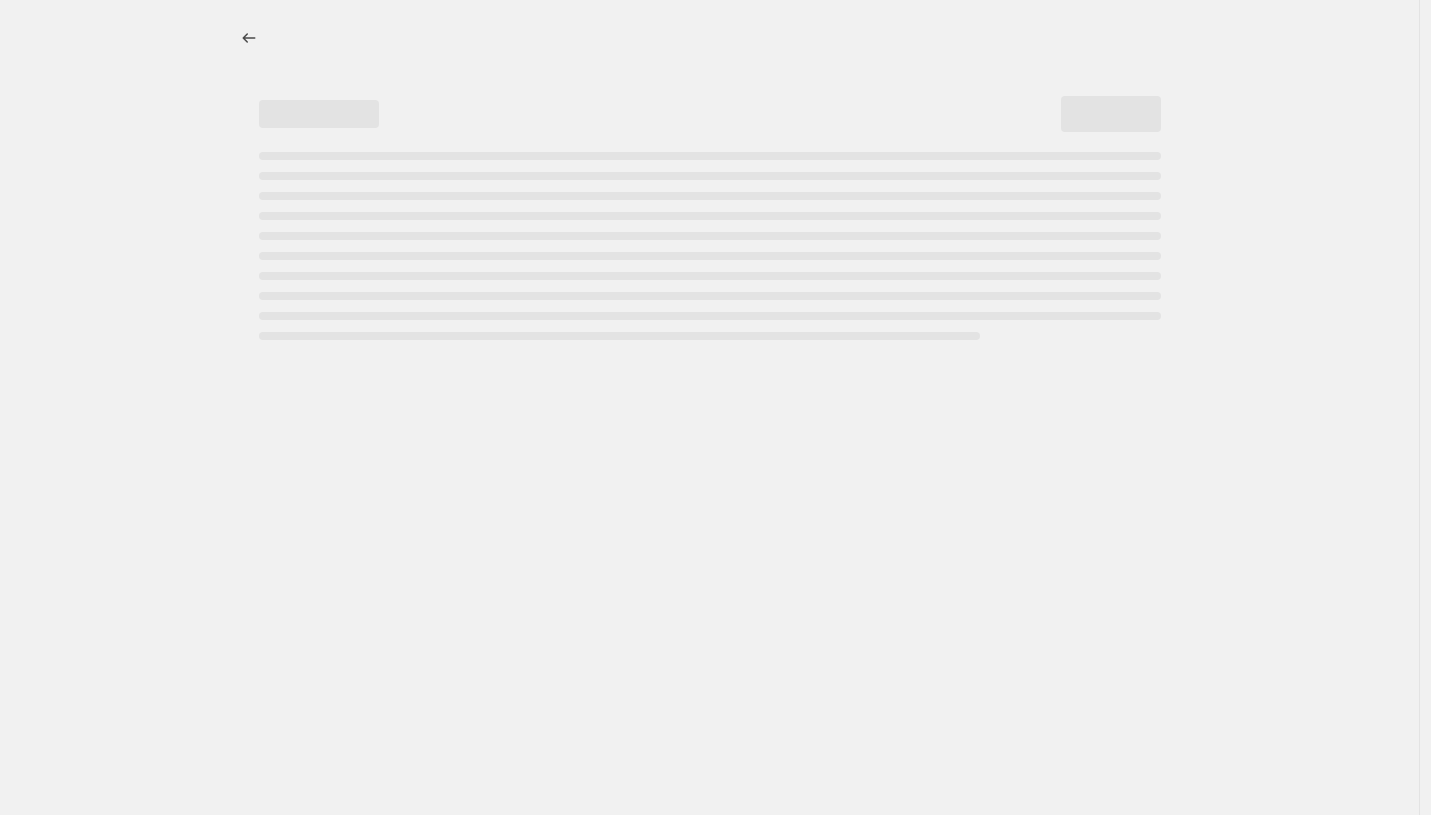 select on "percentage" 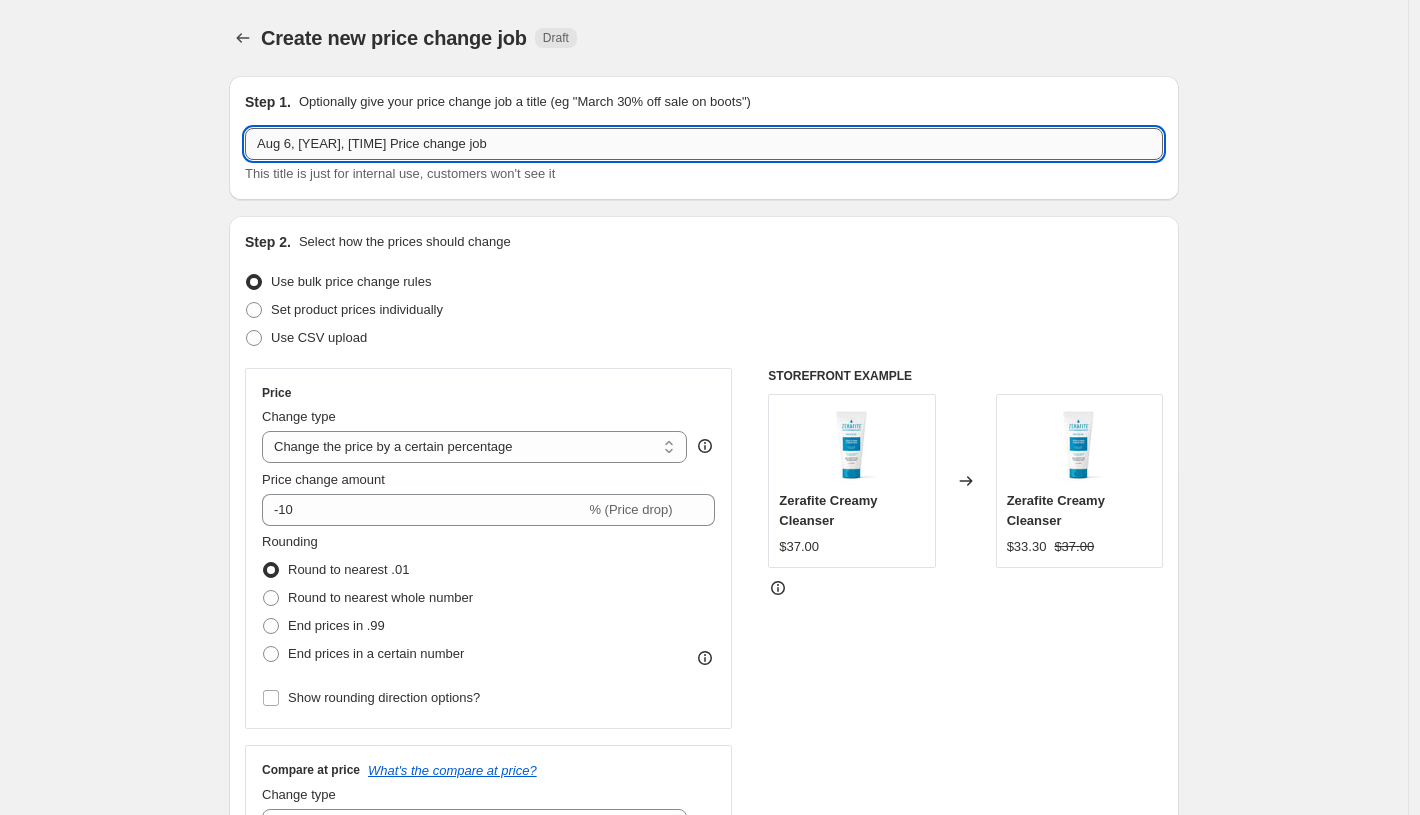 click on "Aug 6, [YEAR], [TIME] Price change job" at bounding box center [704, 144] 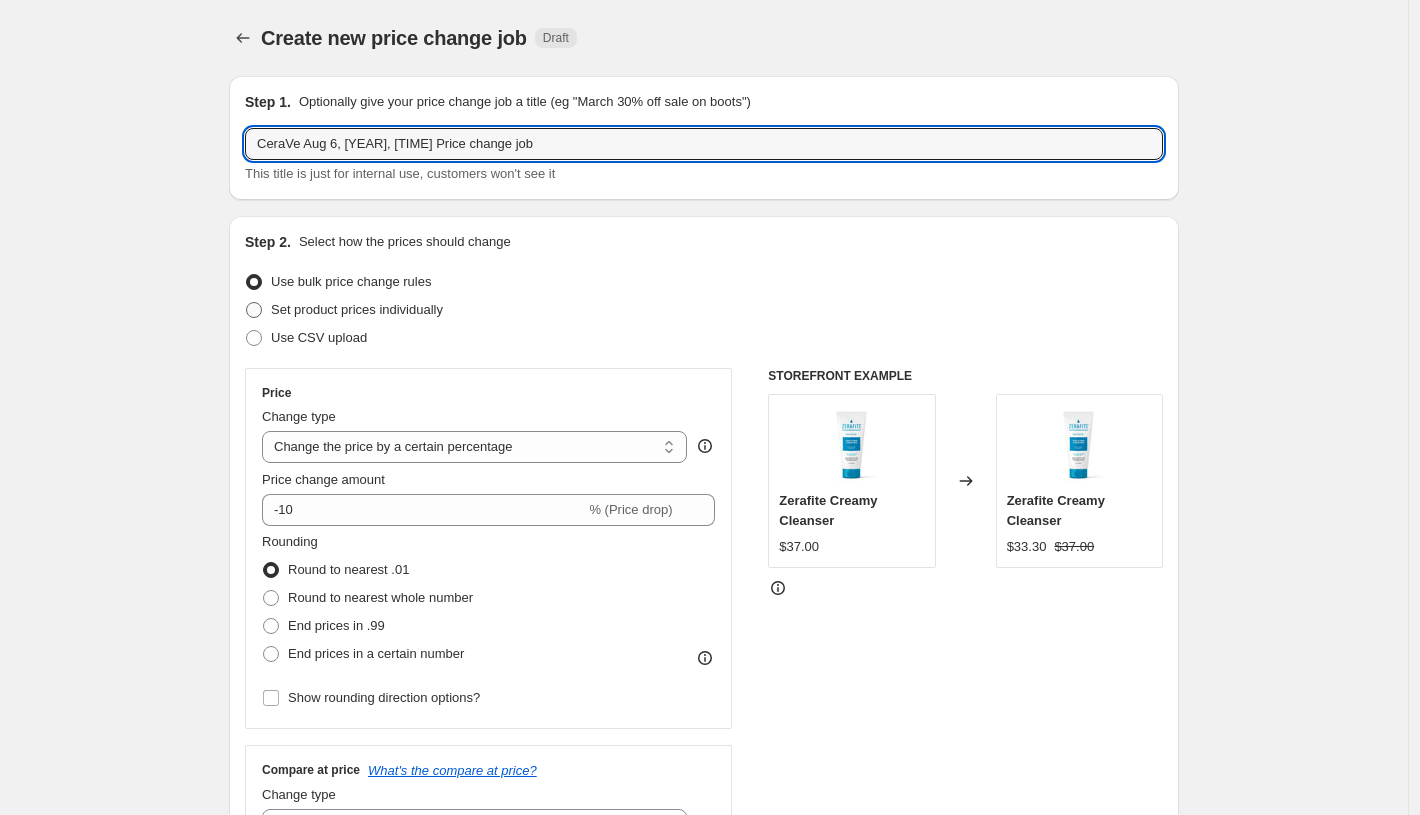 type on "CeraVe Aug 6, [YEAR], [TIME] Price change job" 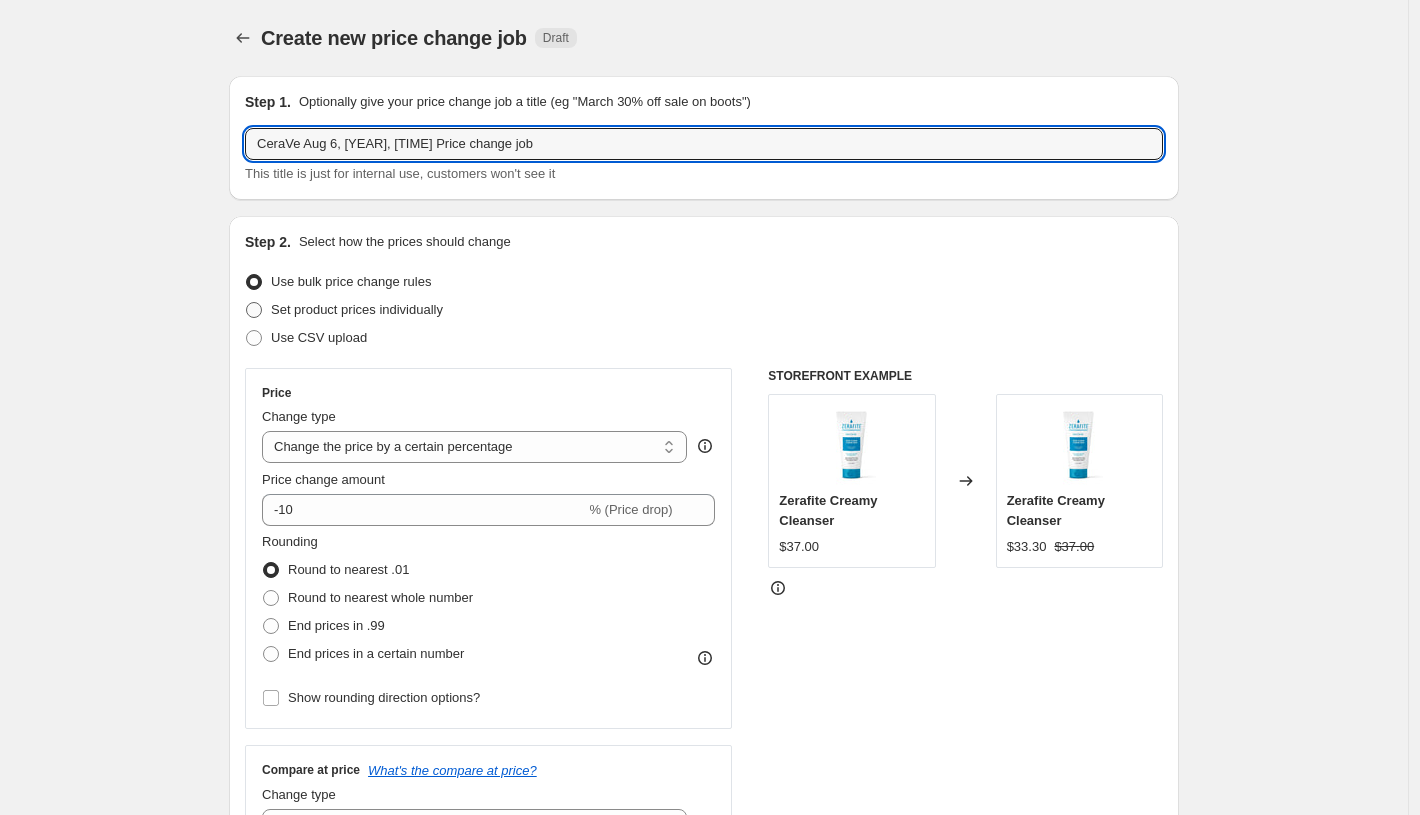 radio on "true" 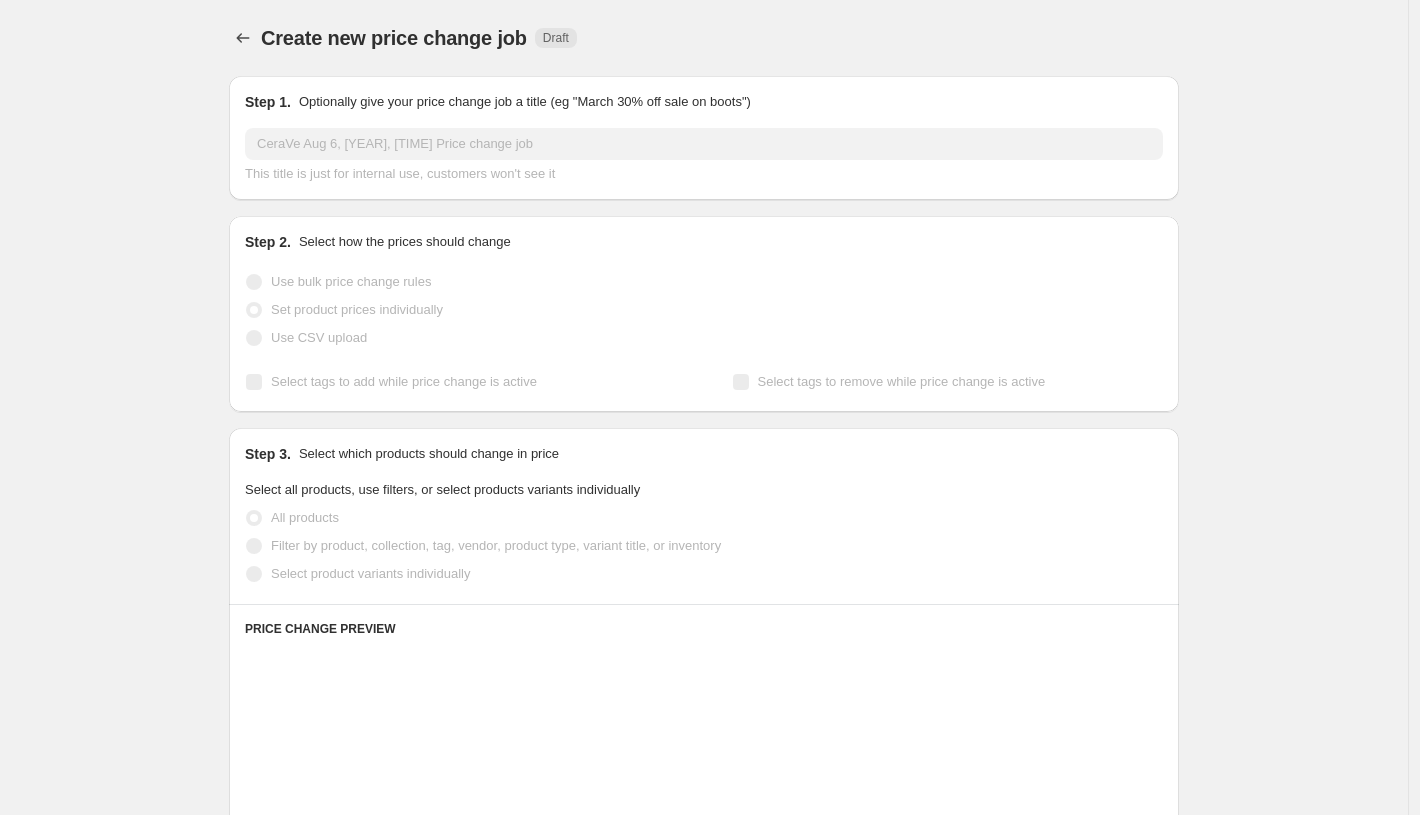 click on "Use CSV upload" at bounding box center (319, 337) 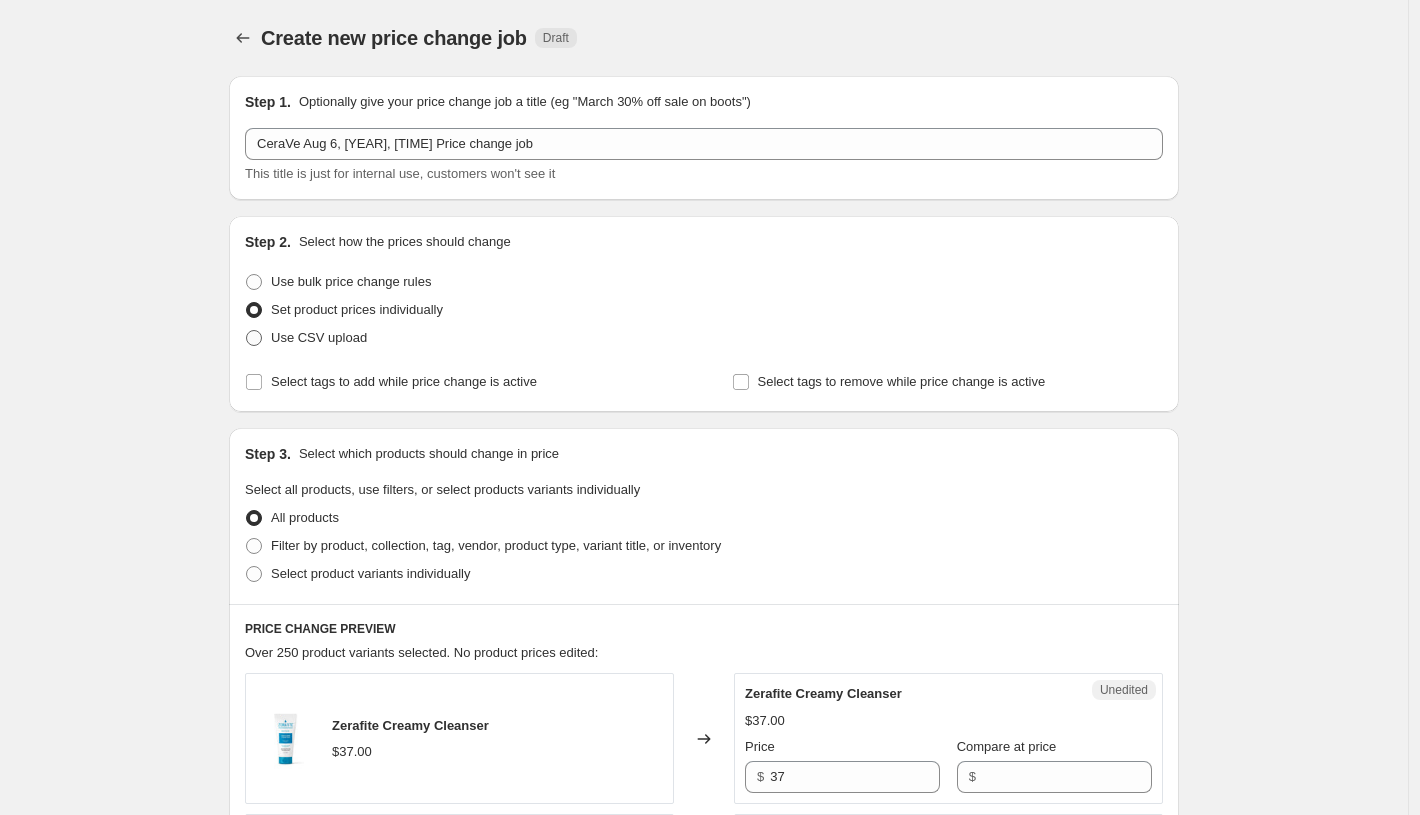 click on "Use CSV upload" at bounding box center [319, 337] 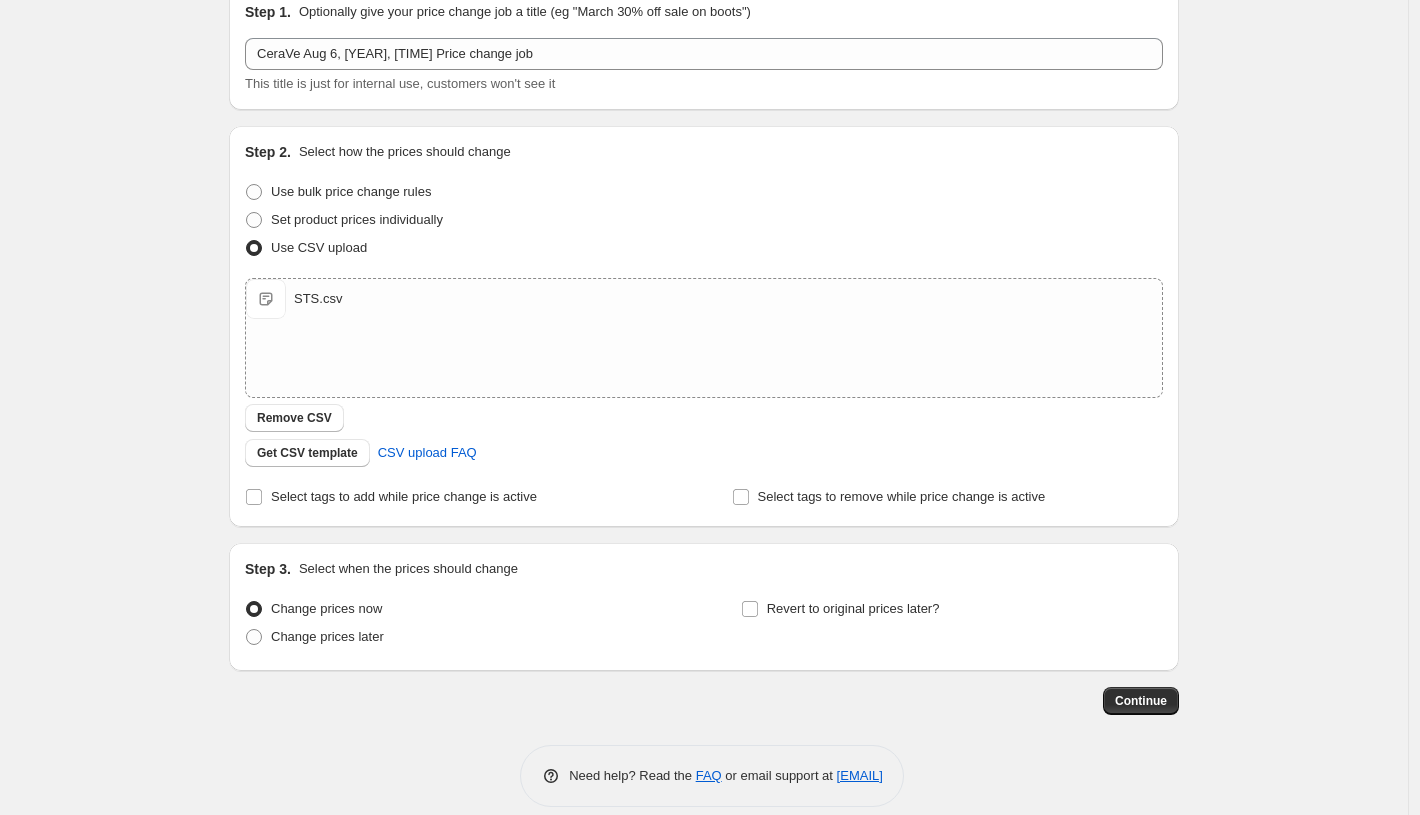 scroll, scrollTop: 111, scrollLeft: 0, axis: vertical 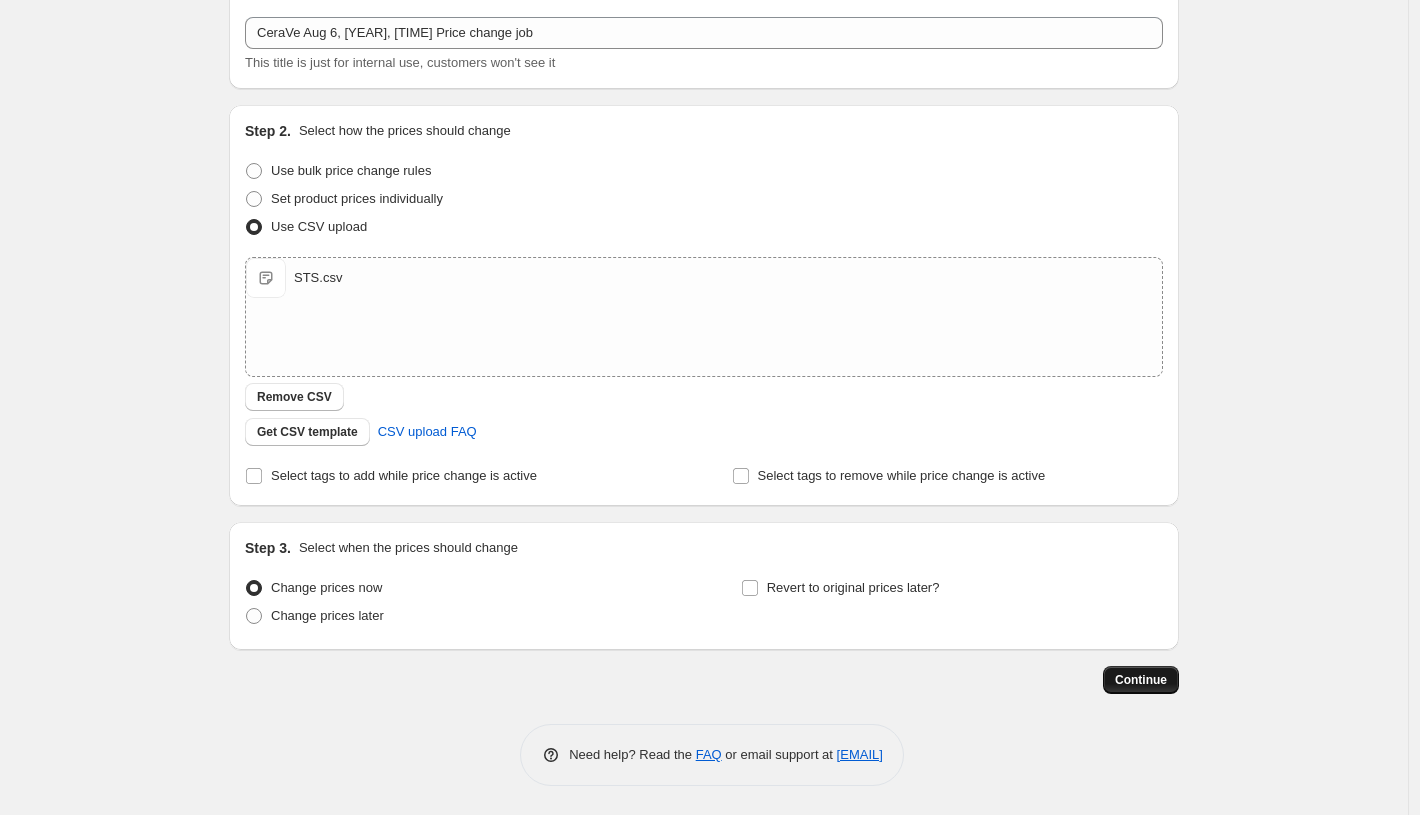 click on "Continue" at bounding box center [1141, 680] 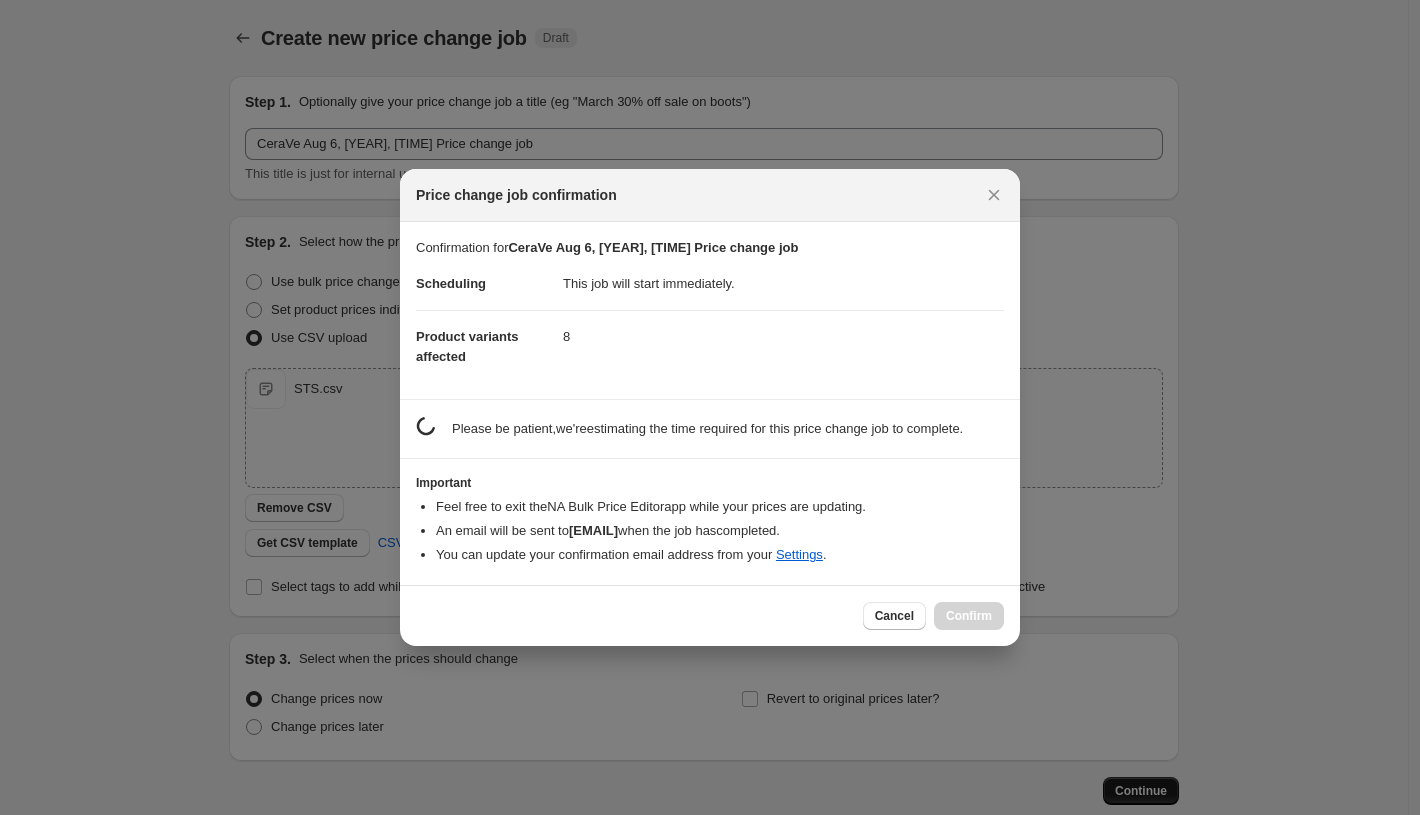 scroll, scrollTop: 0, scrollLeft: 0, axis: both 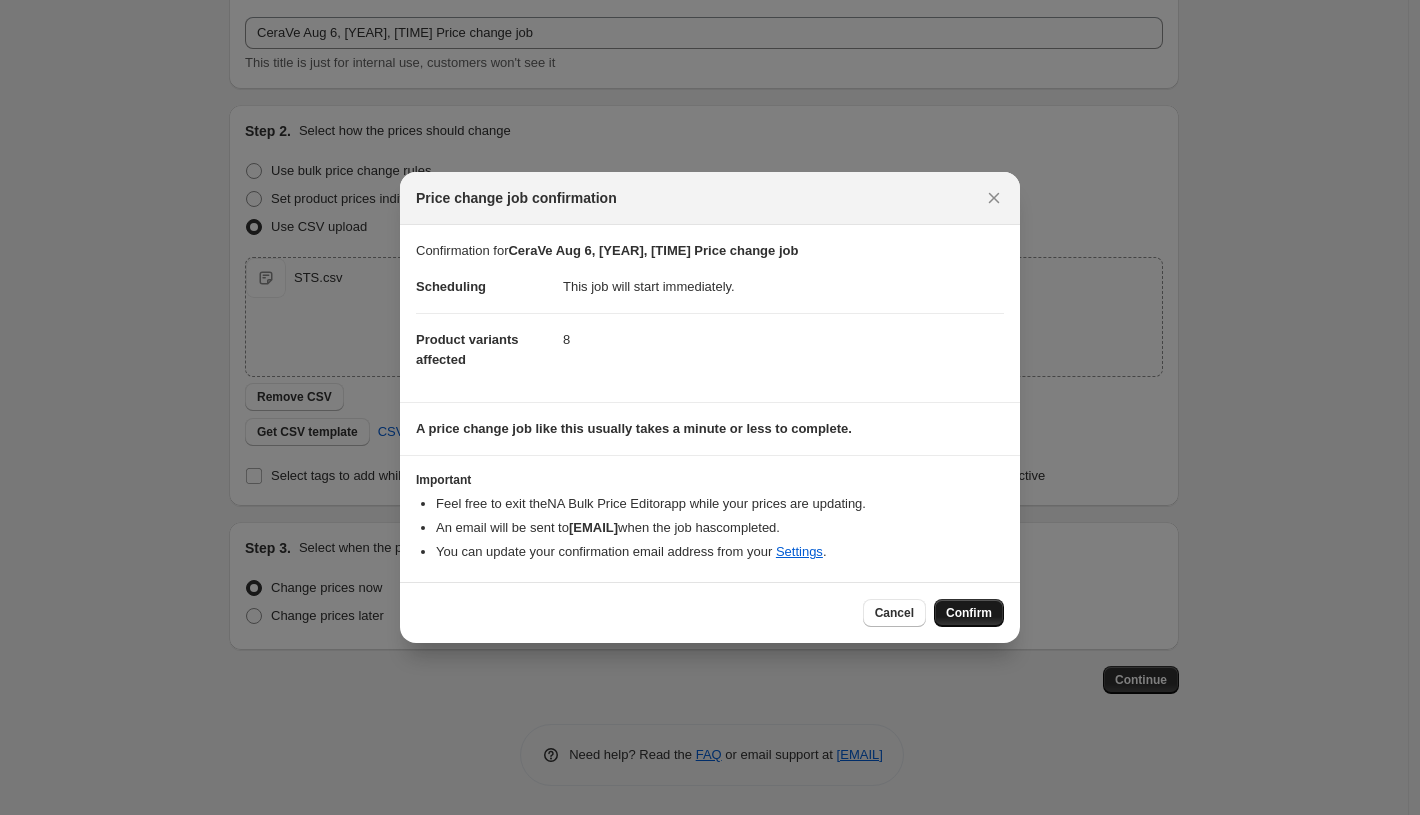 click on "Confirm" at bounding box center [969, 613] 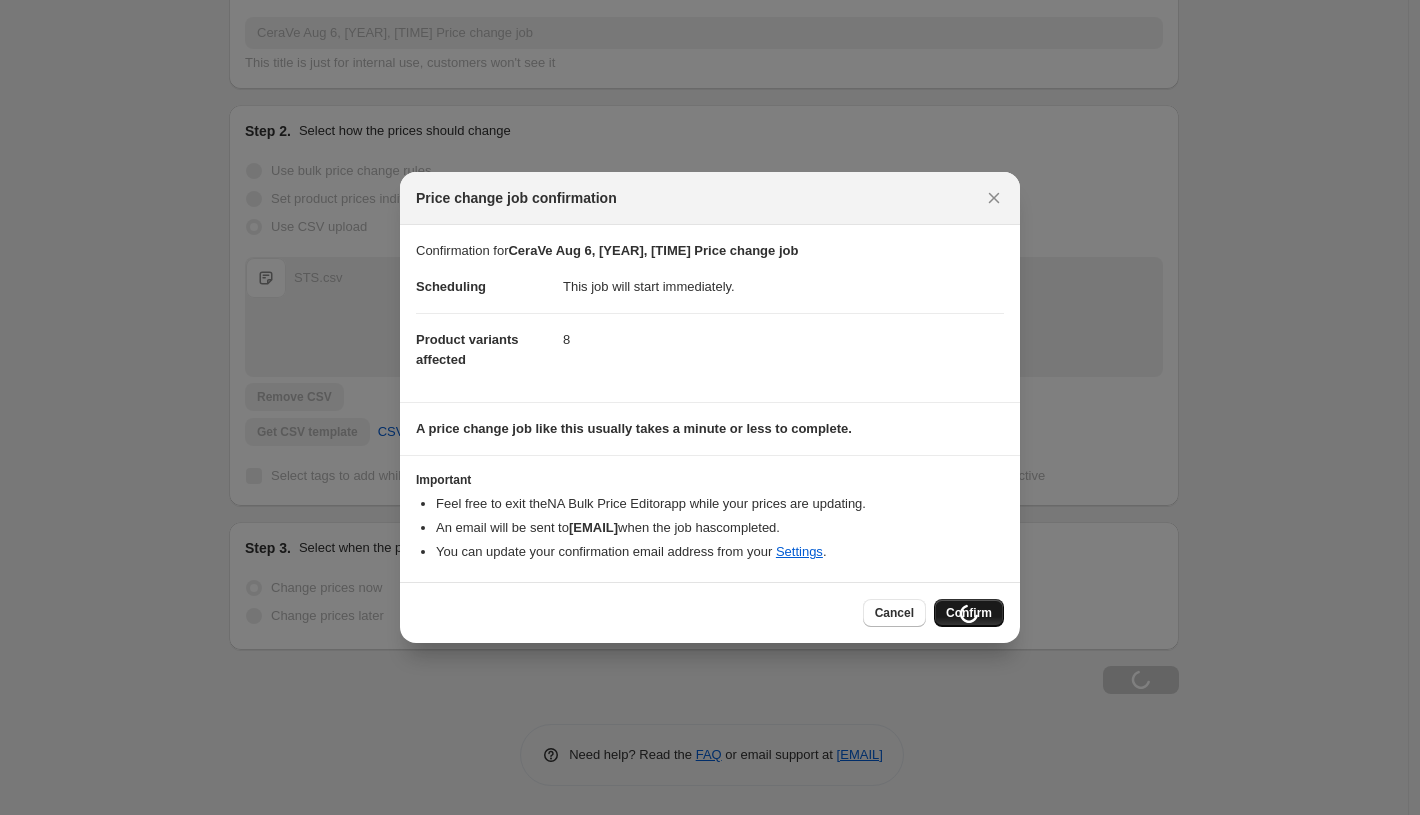 scroll, scrollTop: 178, scrollLeft: 0, axis: vertical 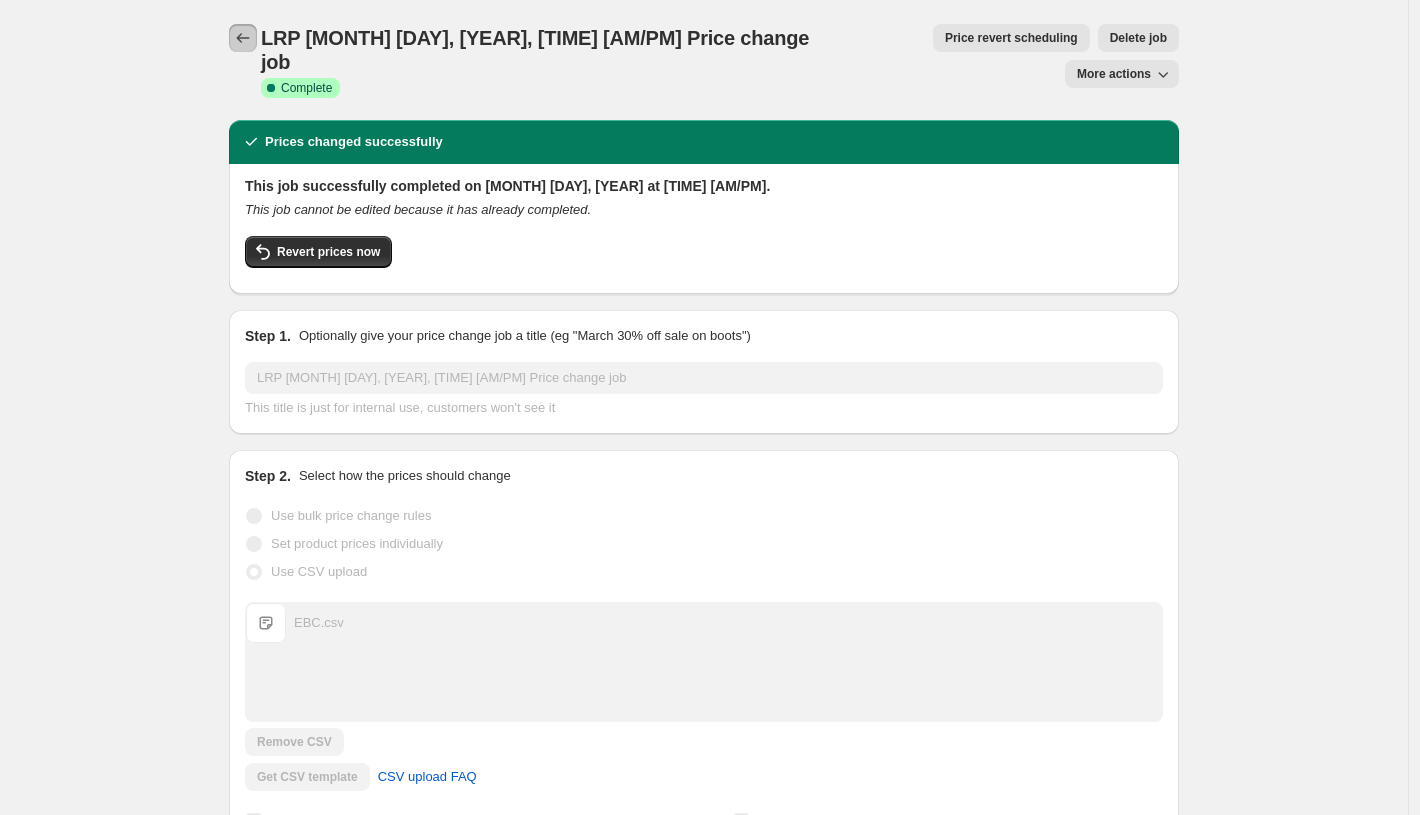 click 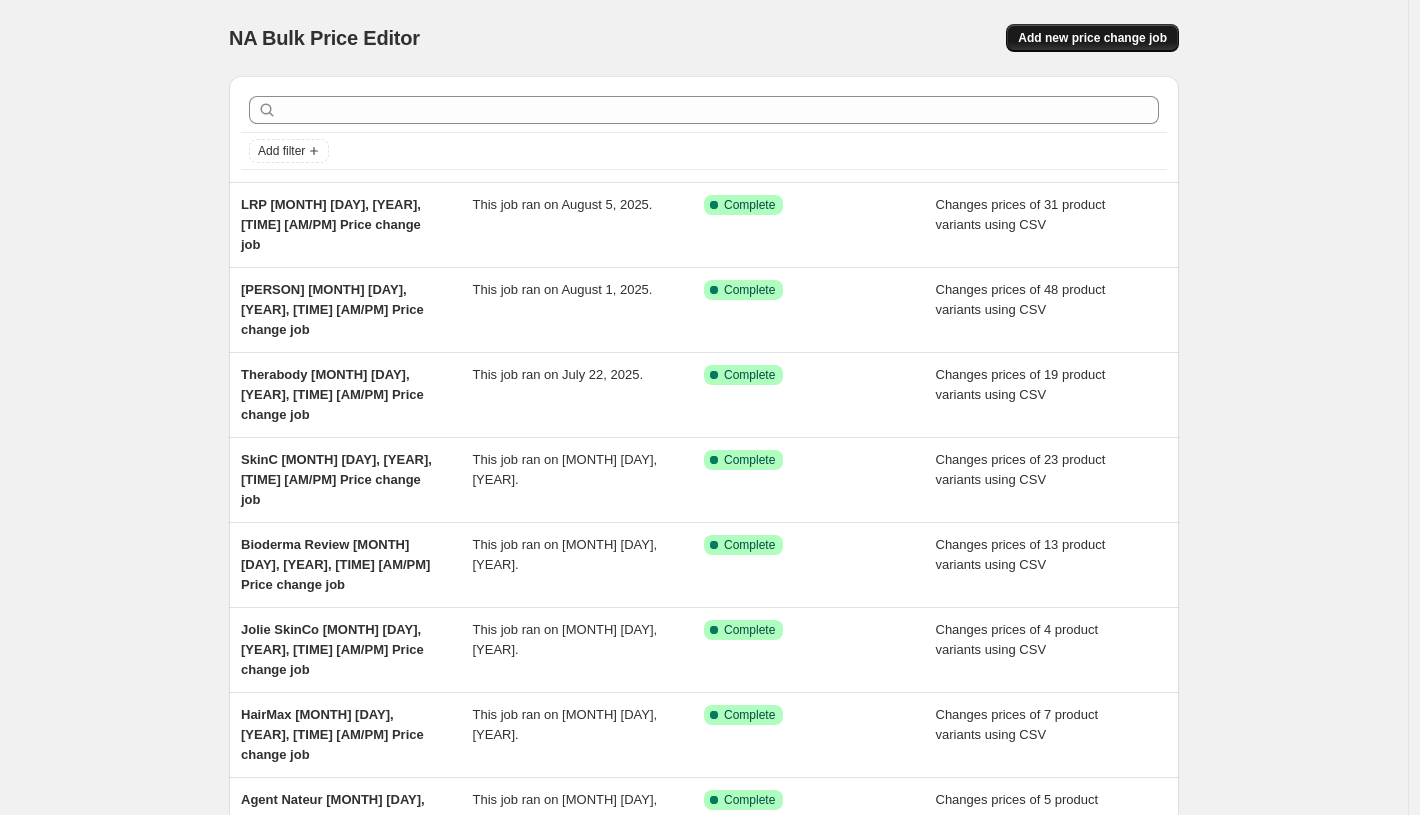 click on "Add new price change job" at bounding box center [1092, 38] 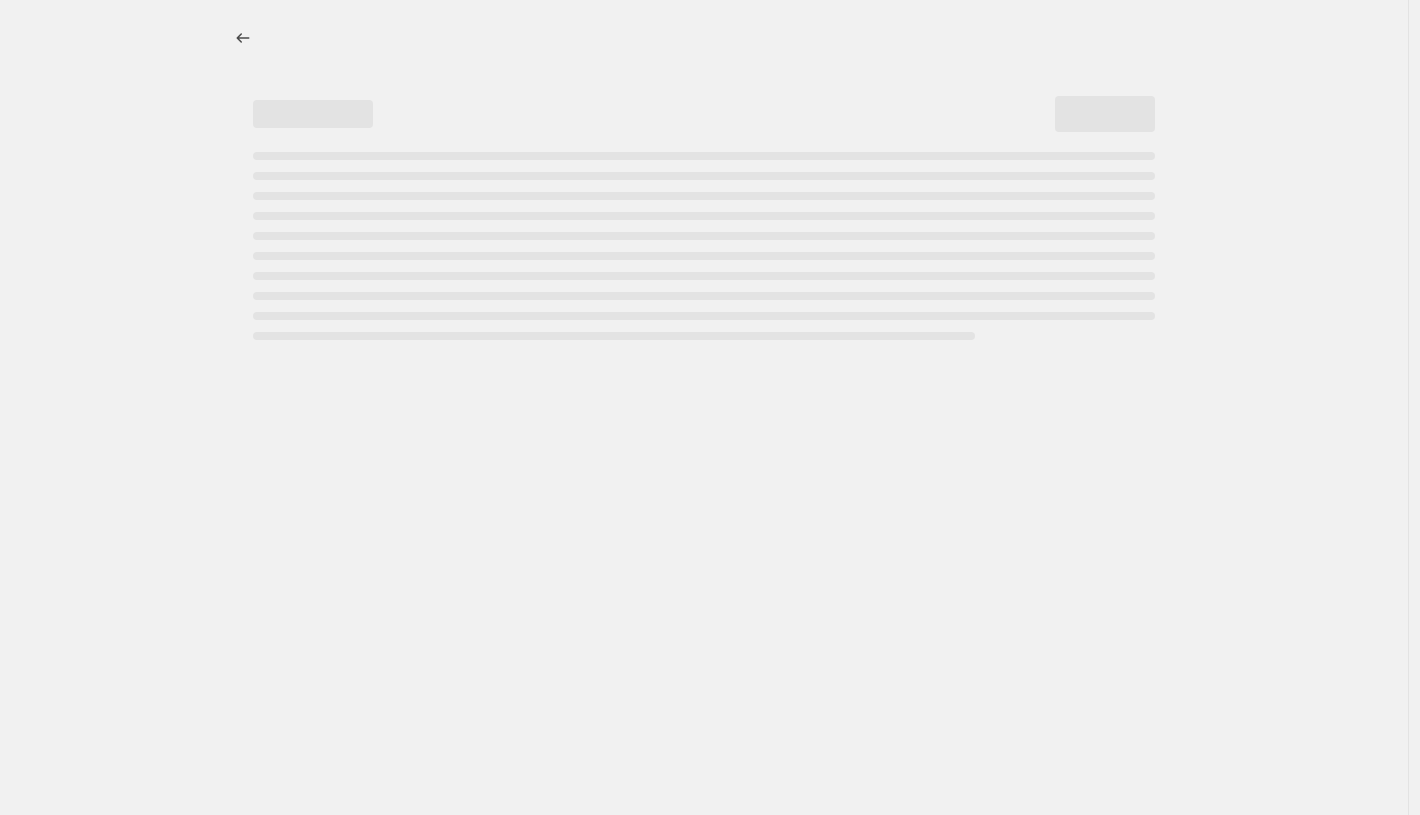 select on "percentage" 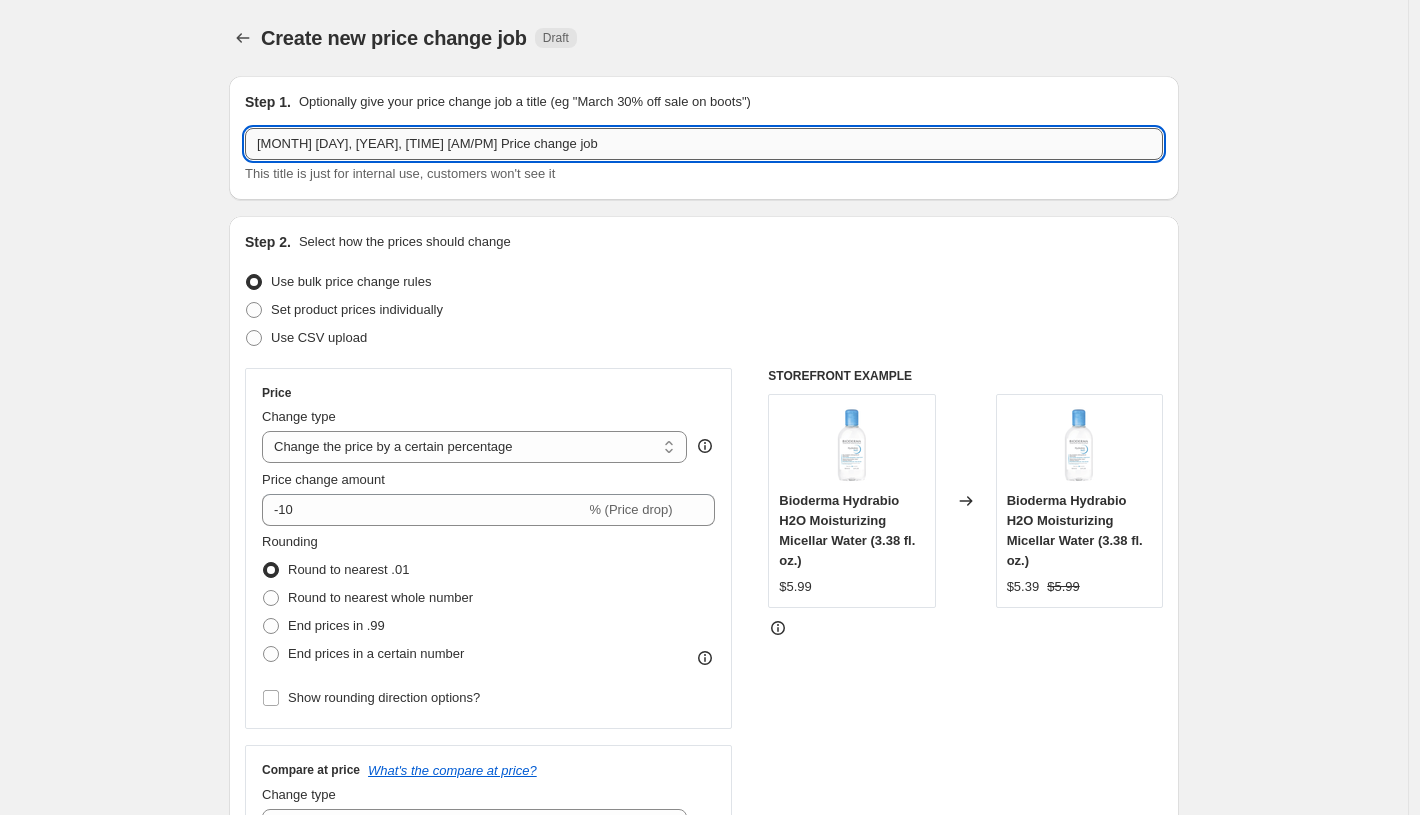 click on "Aug 5, 2025, 10:59:09 PM Price change job" at bounding box center [704, 144] 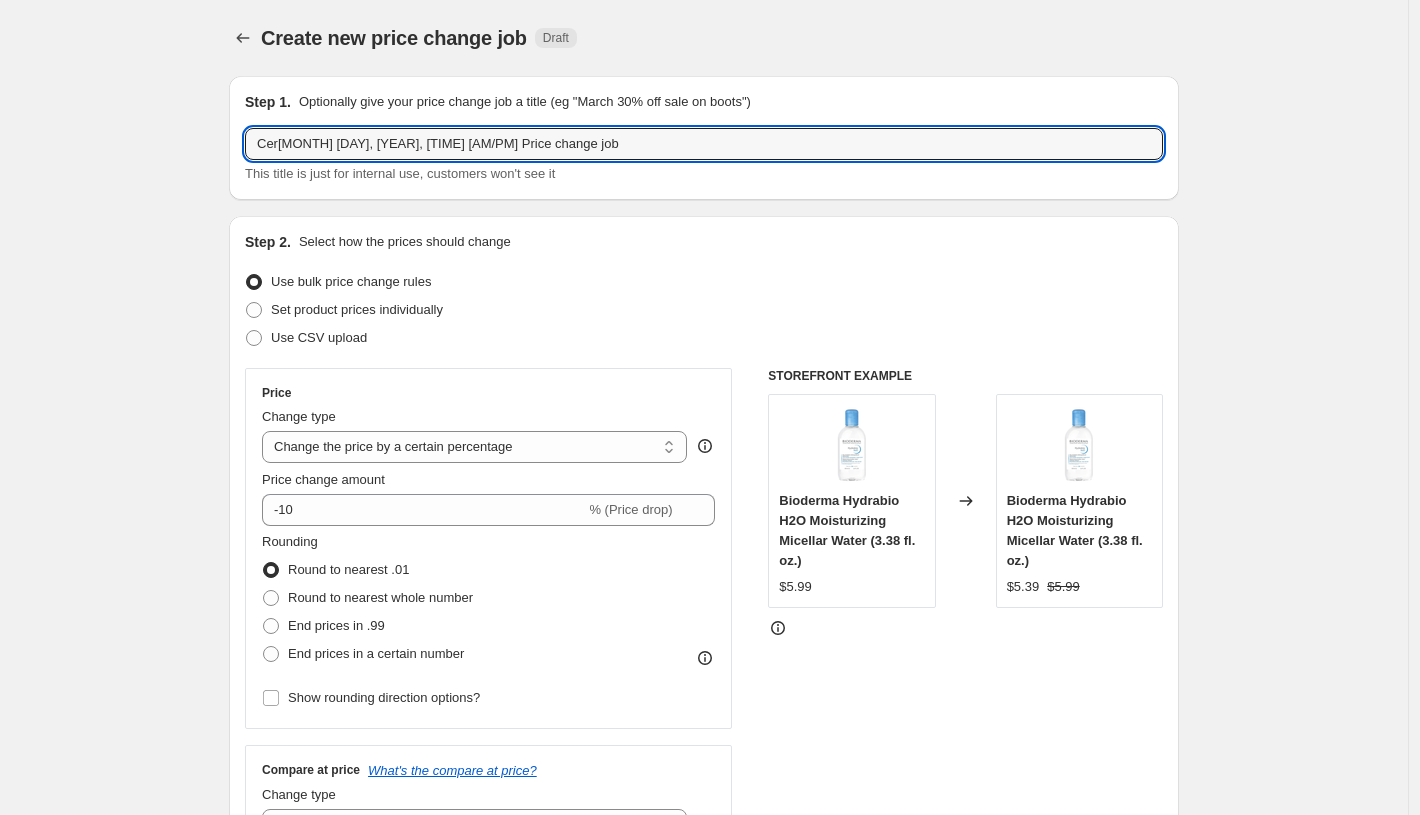 type on "CeraAug 5, 2025, 10:59:09 PM Price change job" 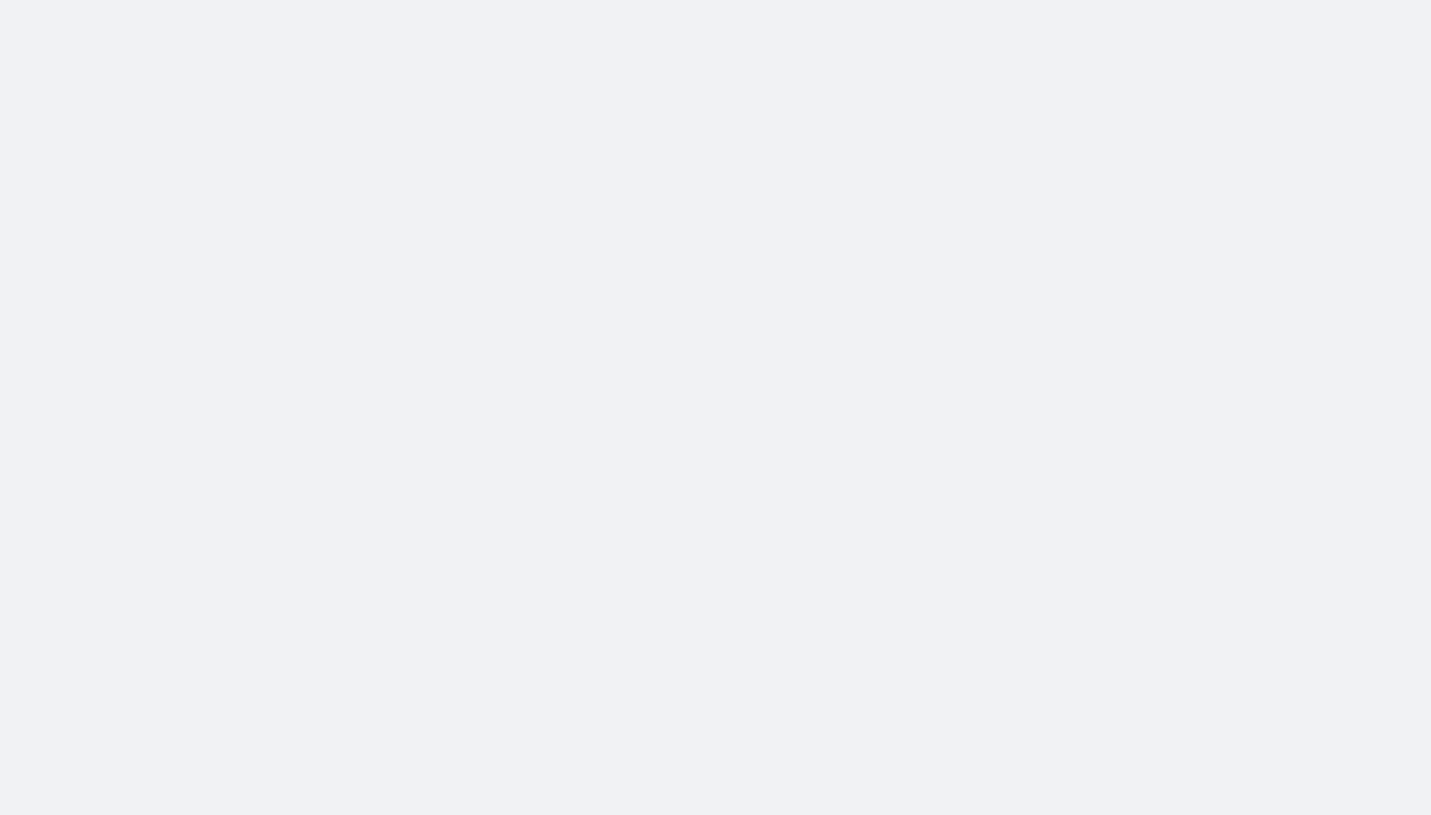 scroll, scrollTop: 0, scrollLeft: 0, axis: both 